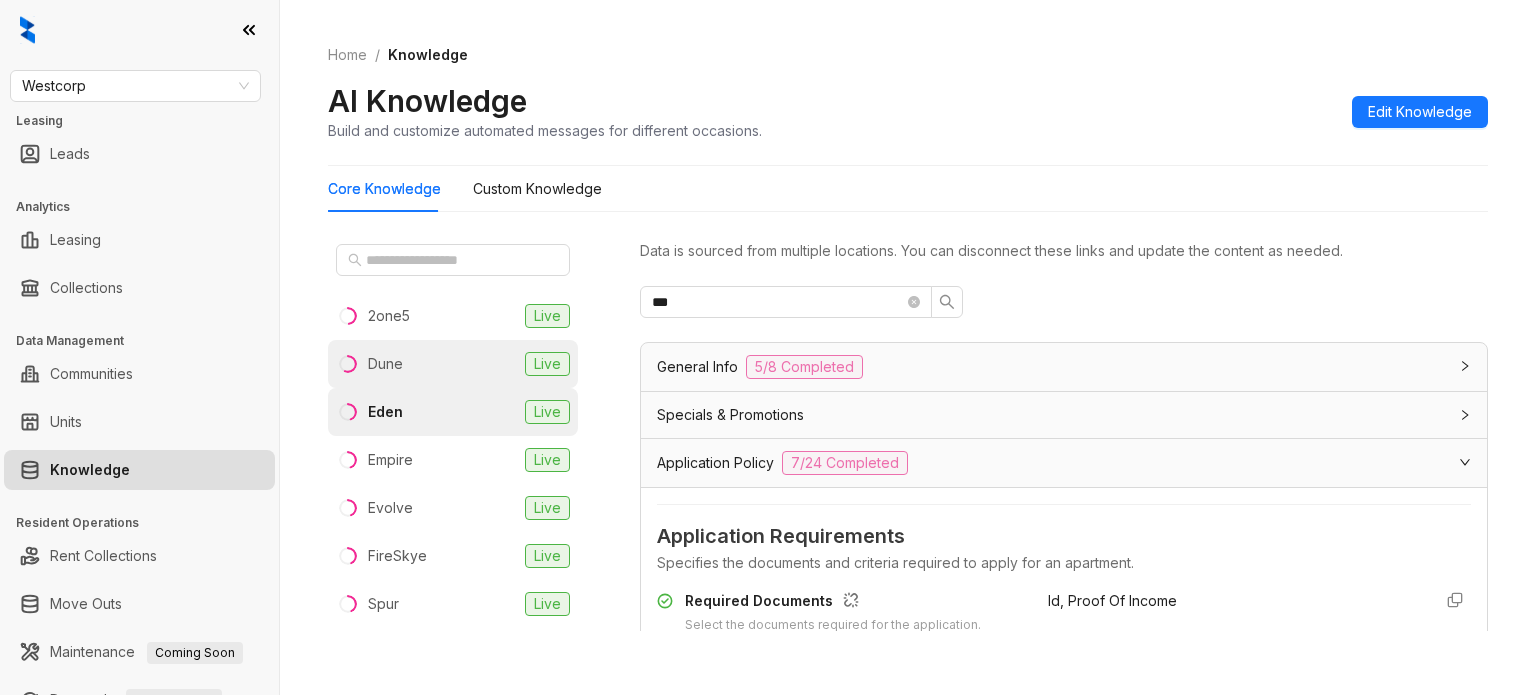 scroll, scrollTop: 0, scrollLeft: 0, axis: both 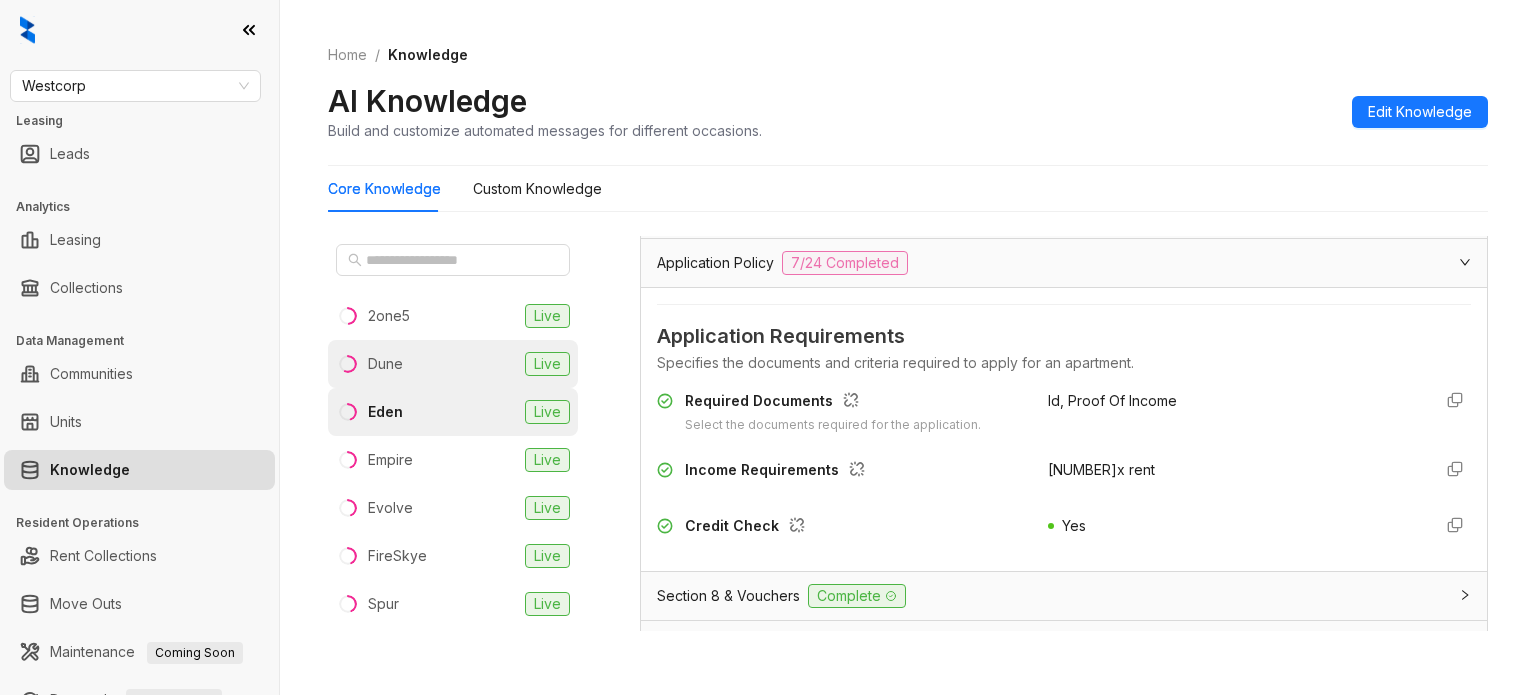 click on "Dune Live" at bounding box center [453, 364] 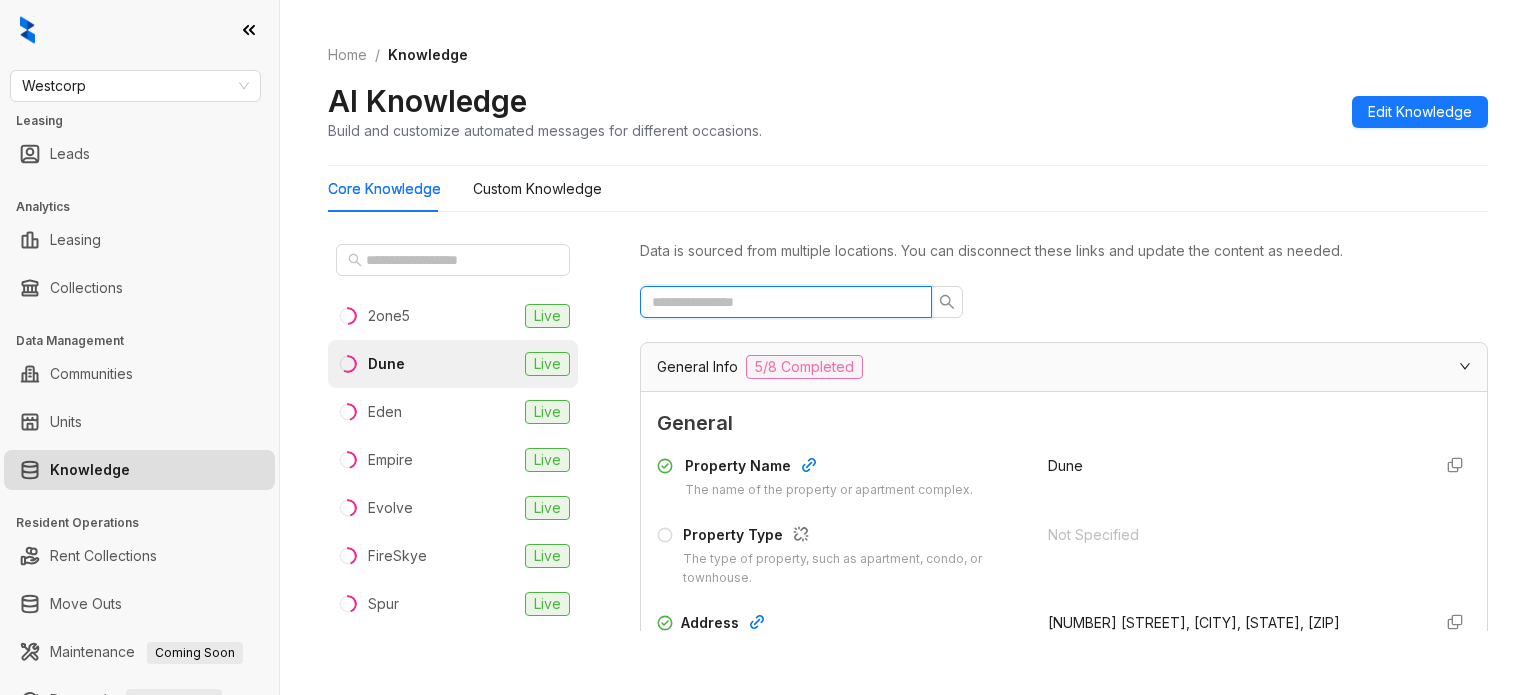 click at bounding box center [778, 302] 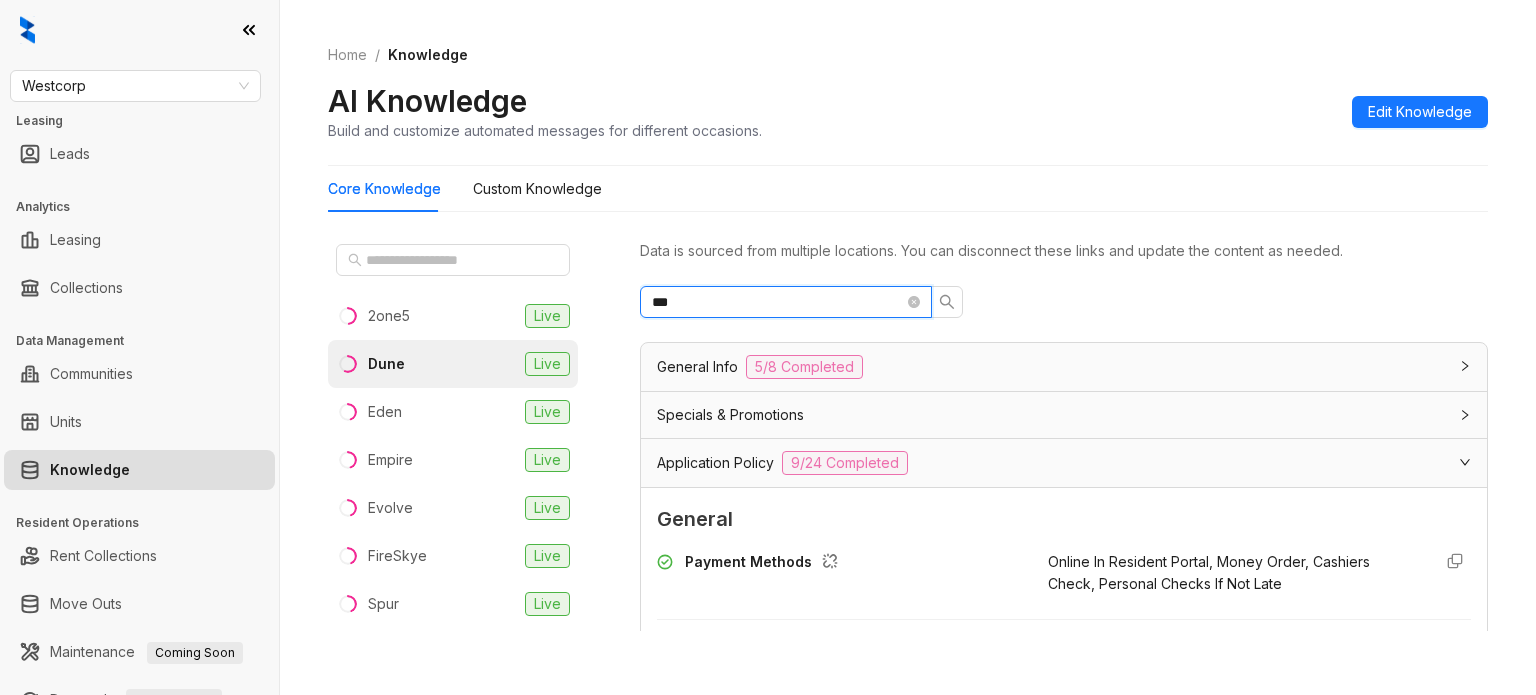 type on "***" 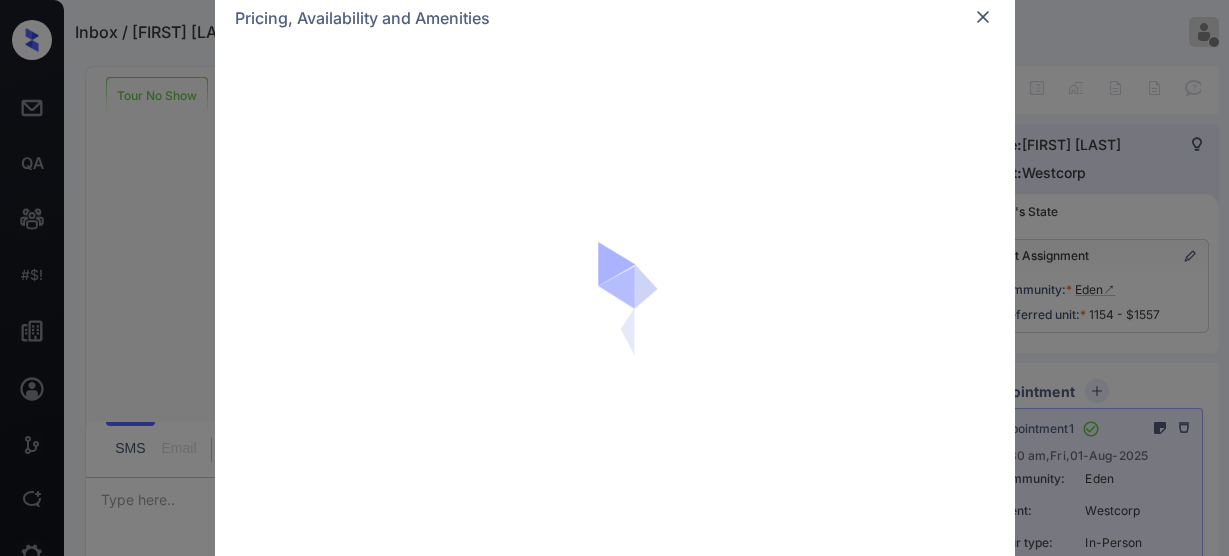 scroll, scrollTop: 0, scrollLeft: 0, axis: both 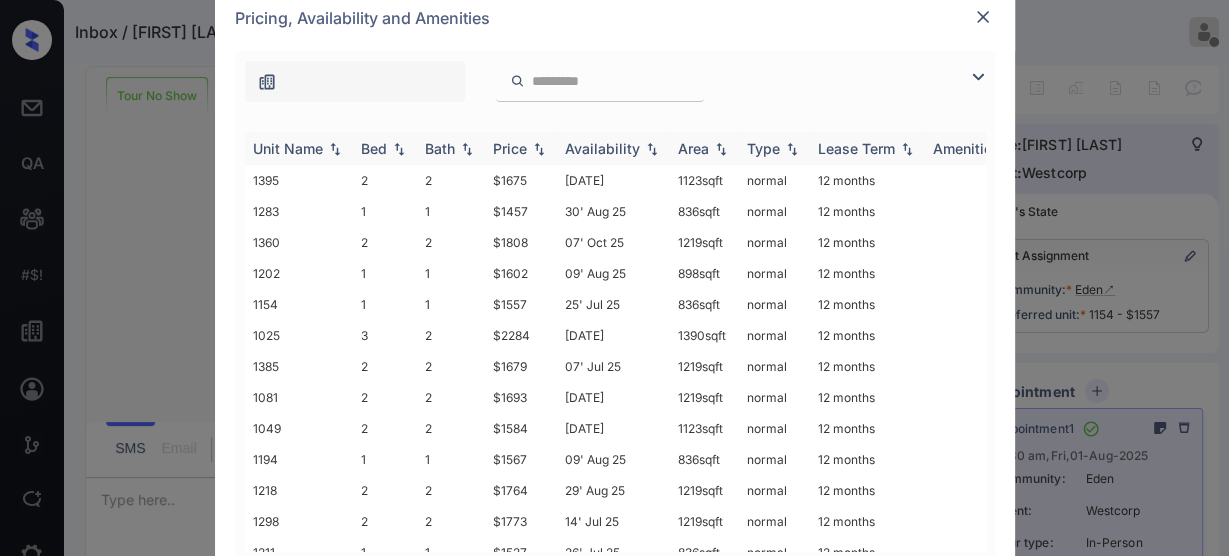 click on "Unit Name" at bounding box center [299, 148] 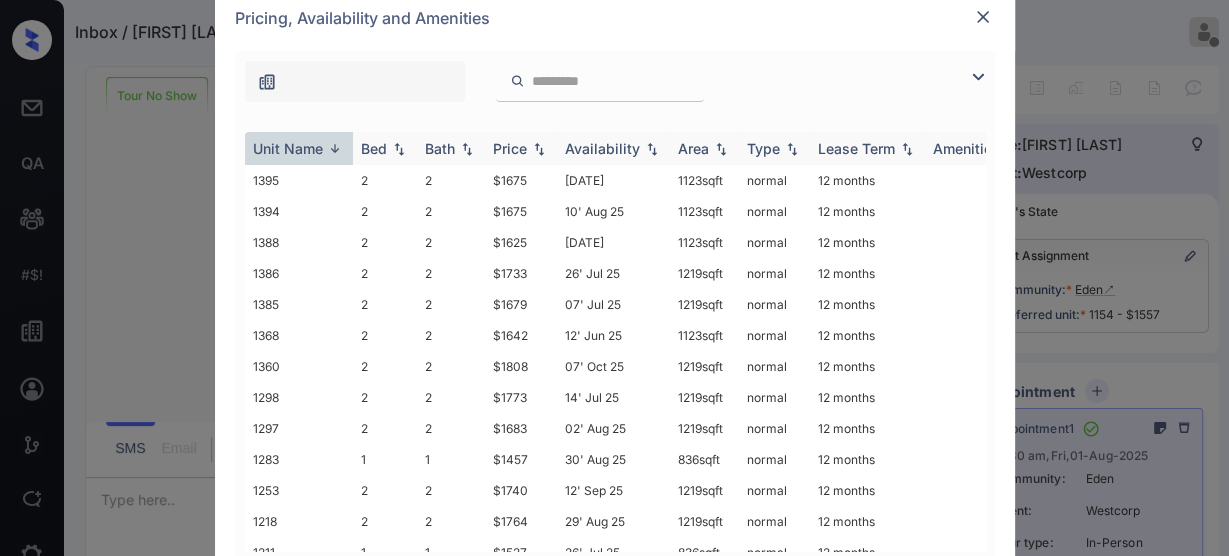 click on "Unit Name" at bounding box center (299, 148) 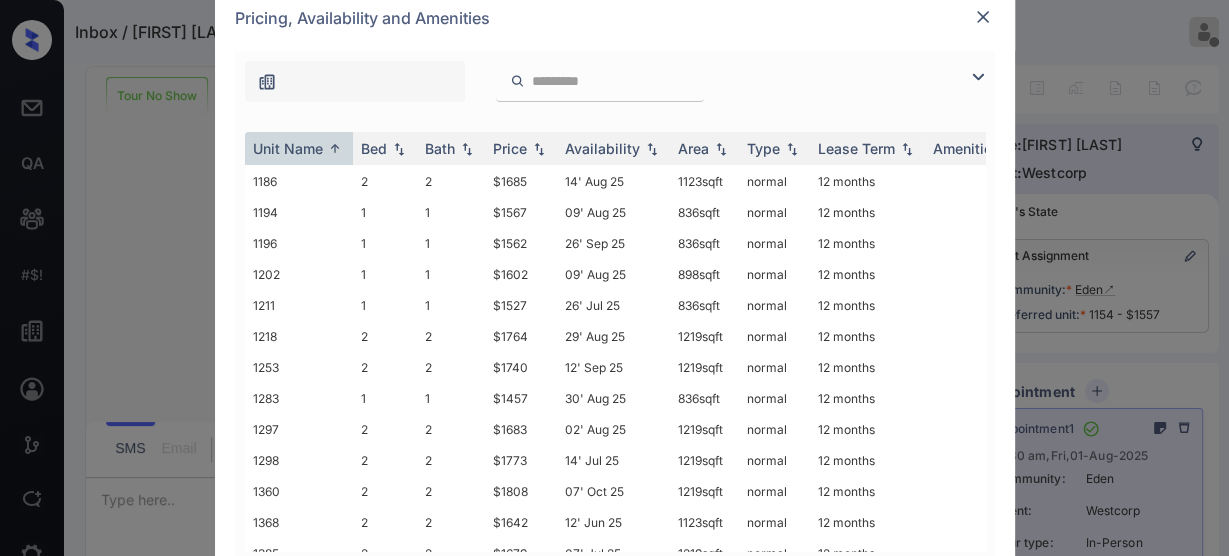 scroll, scrollTop: 480, scrollLeft: 0, axis: vertical 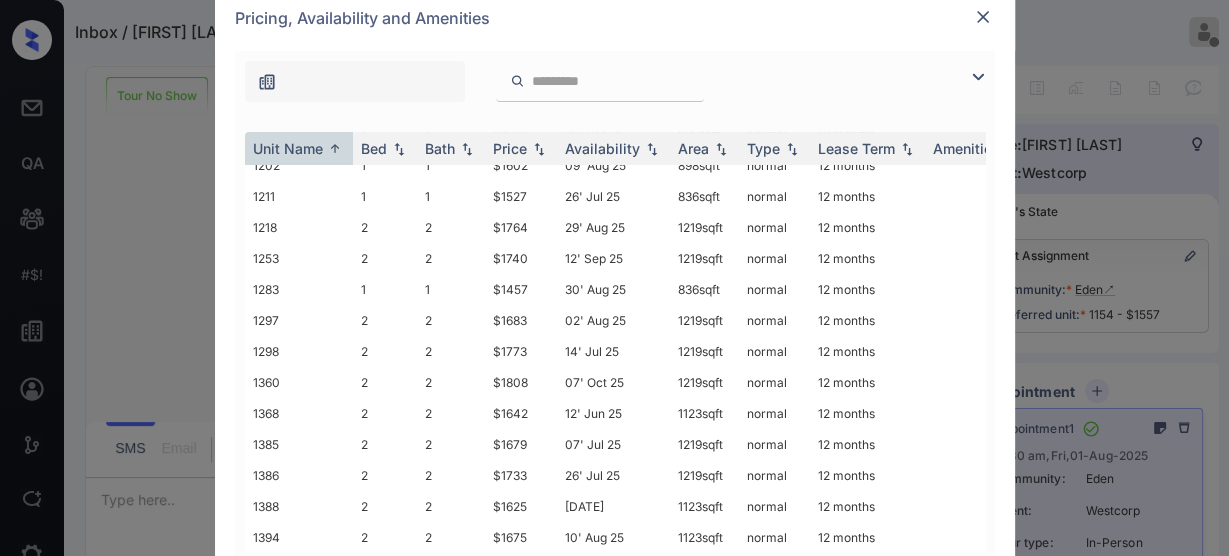 click on "**********" at bounding box center (614, 278) 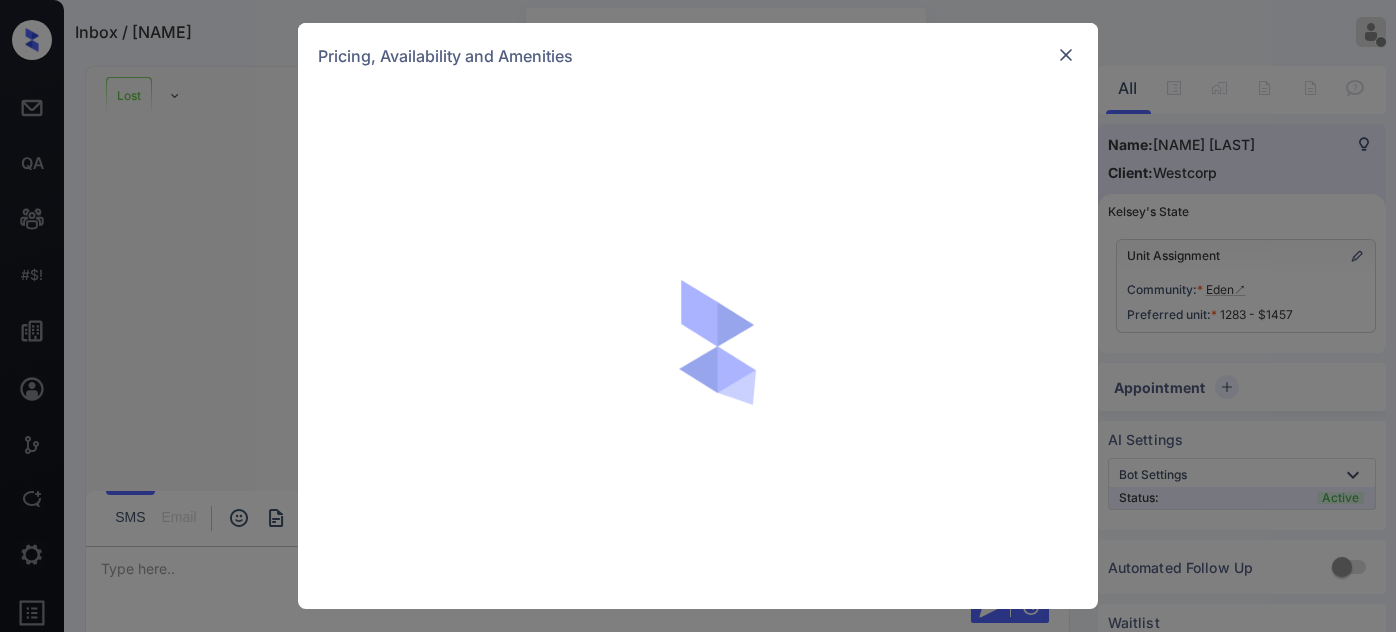 scroll, scrollTop: 0, scrollLeft: 0, axis: both 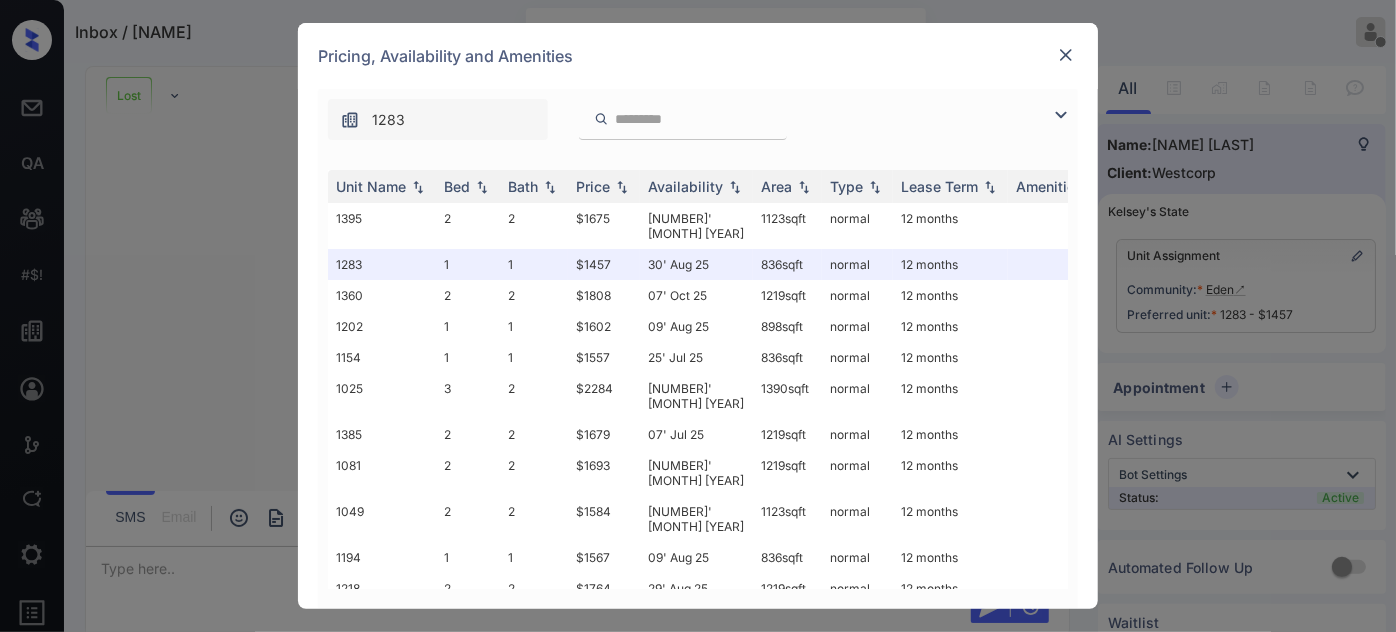 click at bounding box center [1066, 55] 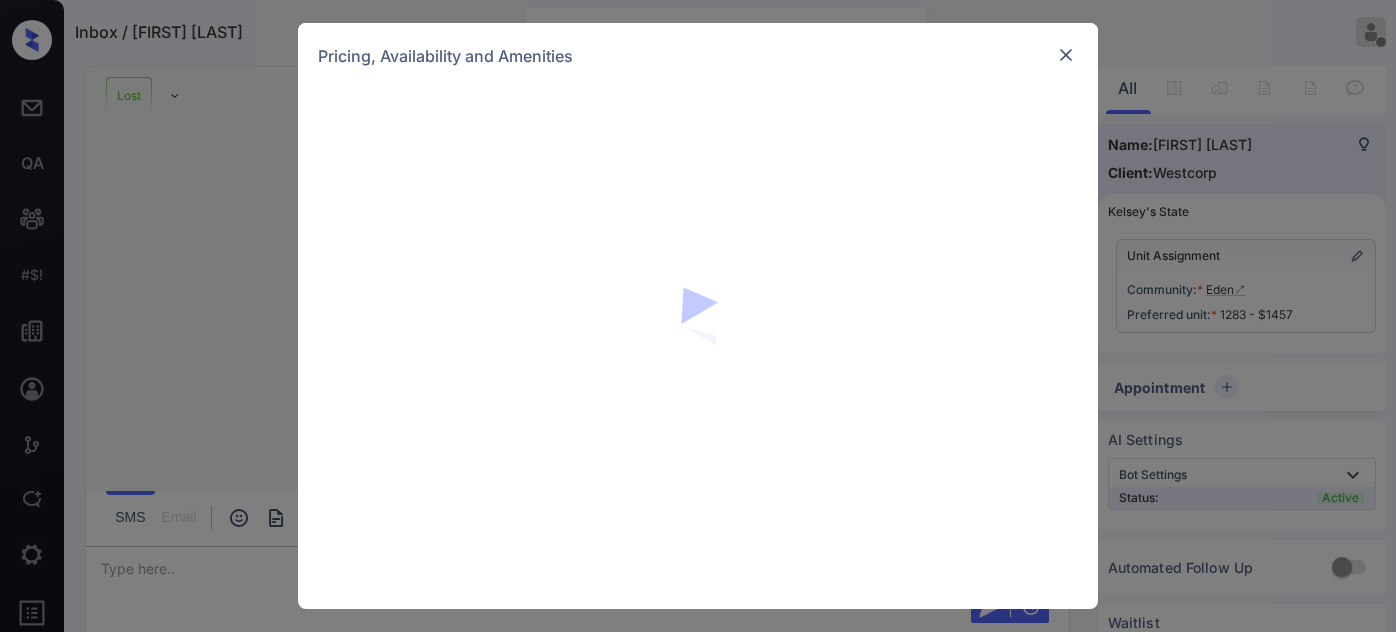 scroll, scrollTop: 0, scrollLeft: 0, axis: both 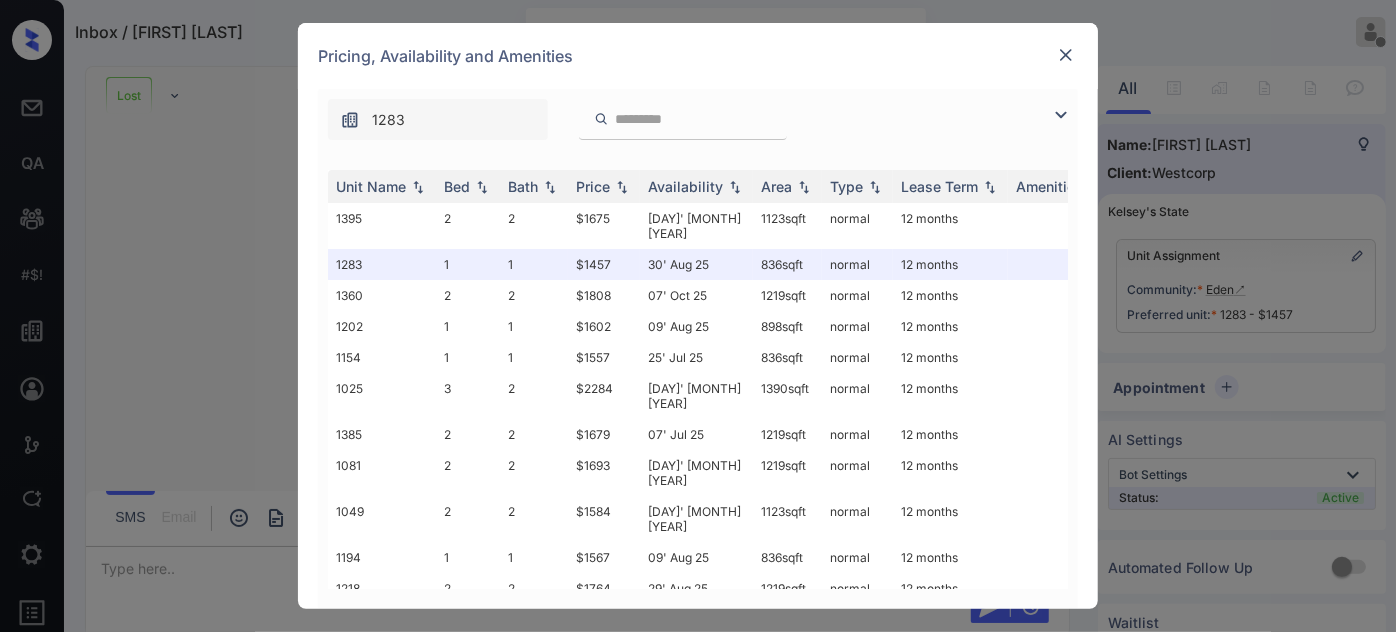 click on "**********" at bounding box center (698, 316) 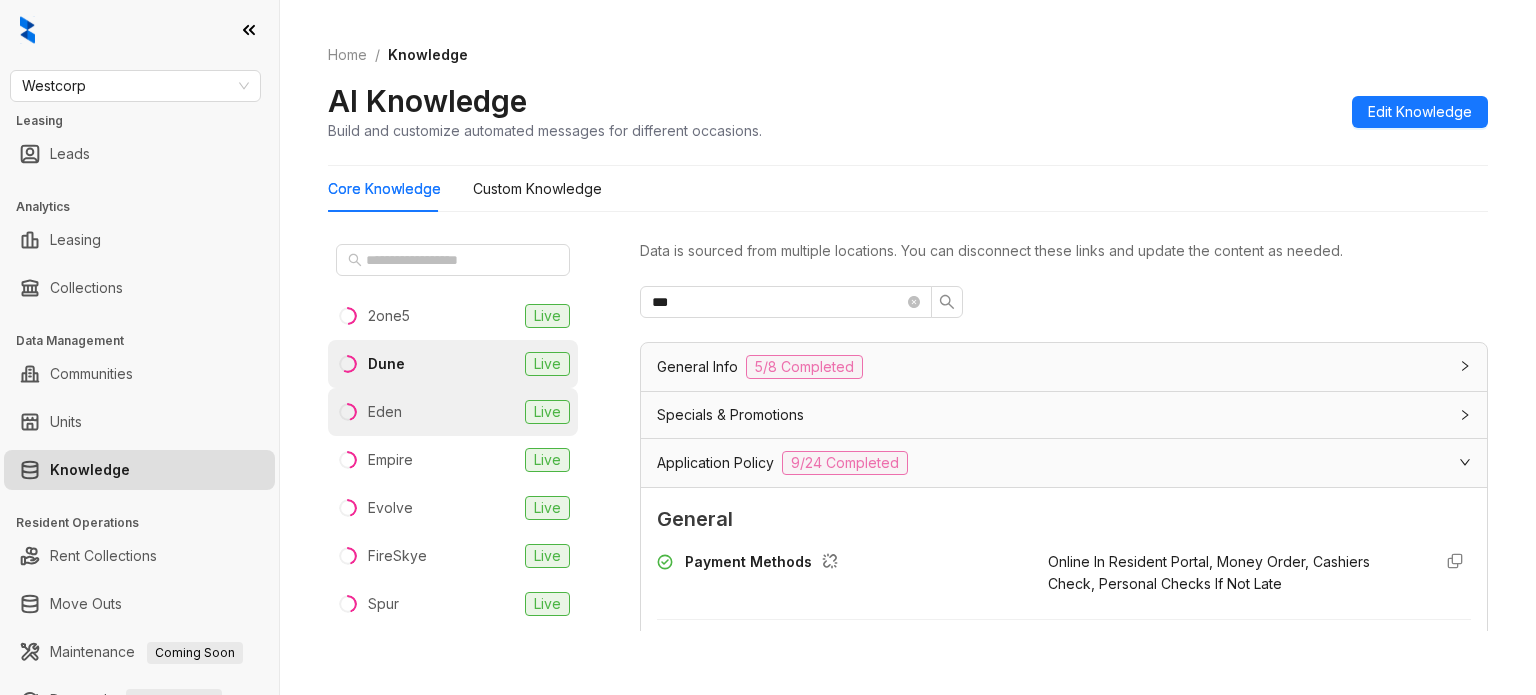 scroll, scrollTop: 0, scrollLeft: 0, axis: both 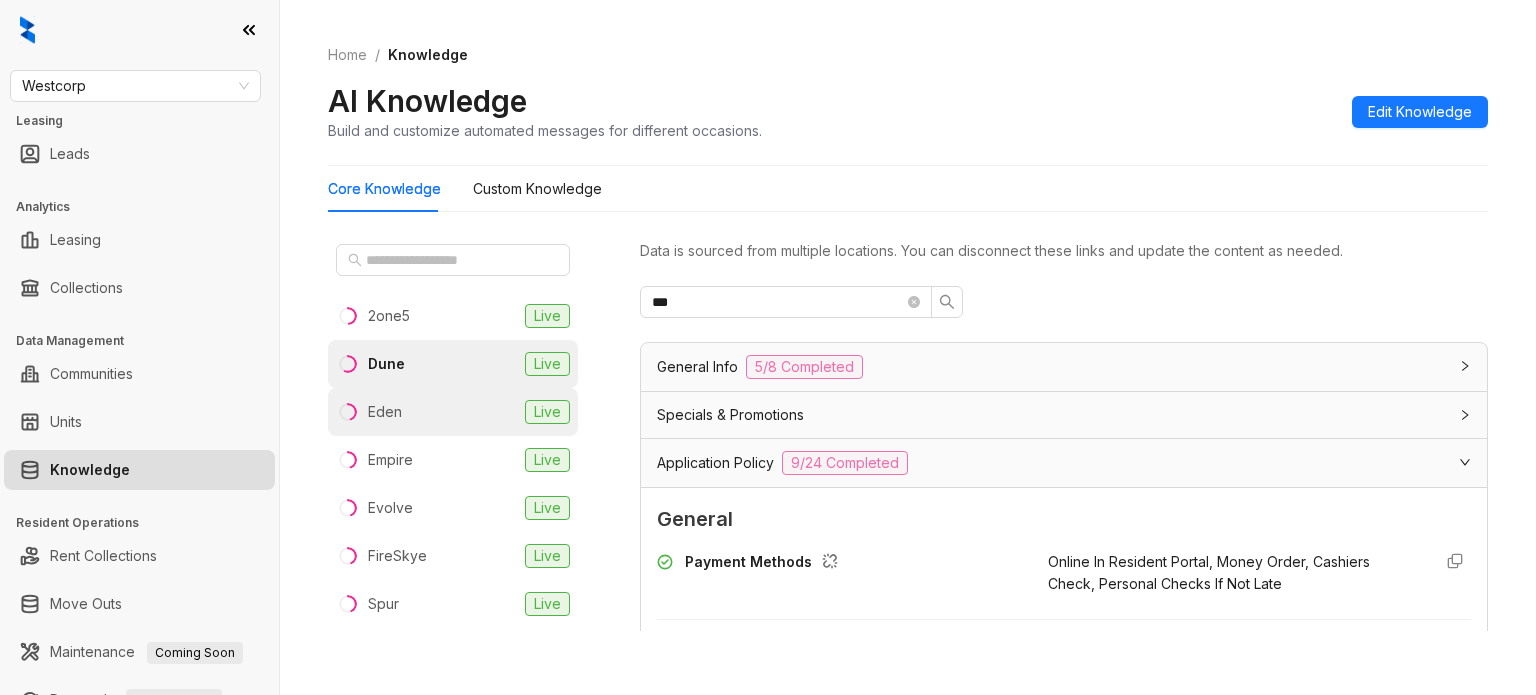 click on "Eden" at bounding box center (385, 412) 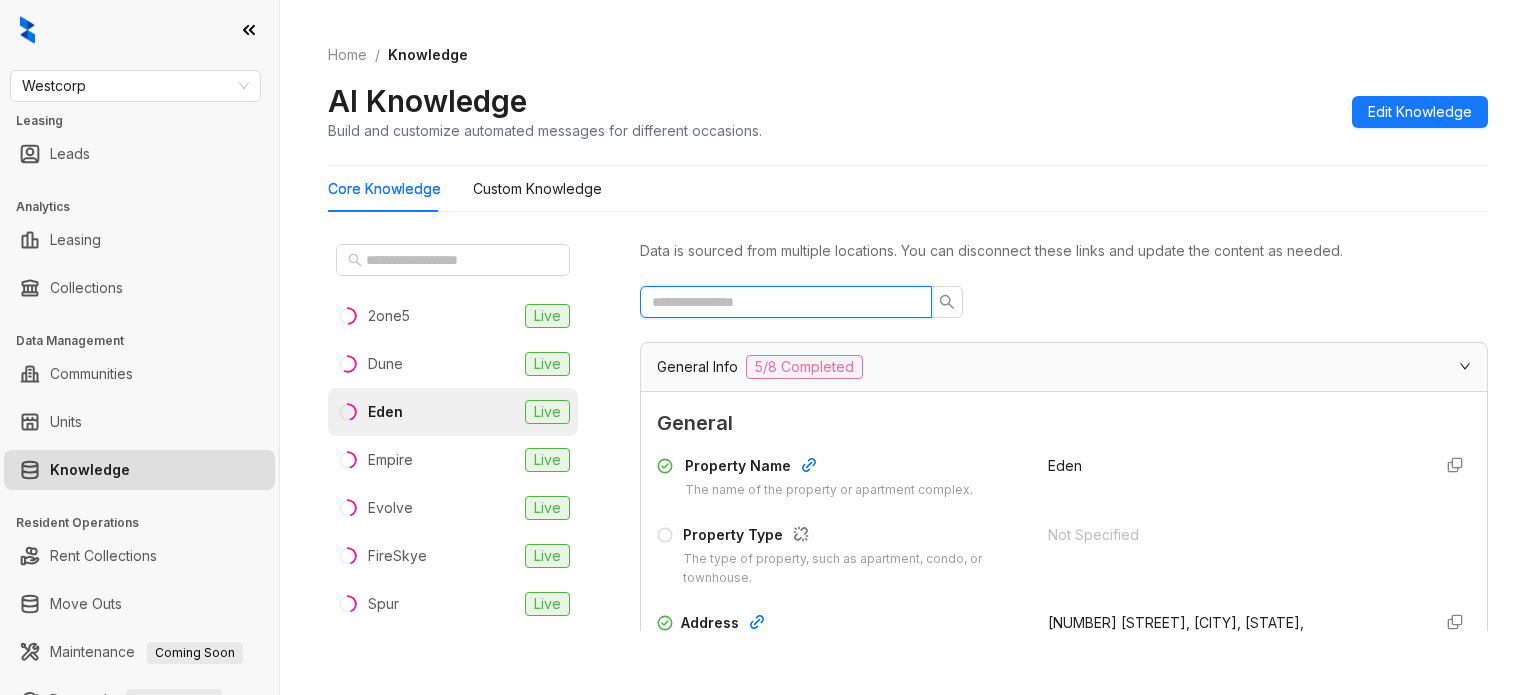click at bounding box center [778, 302] 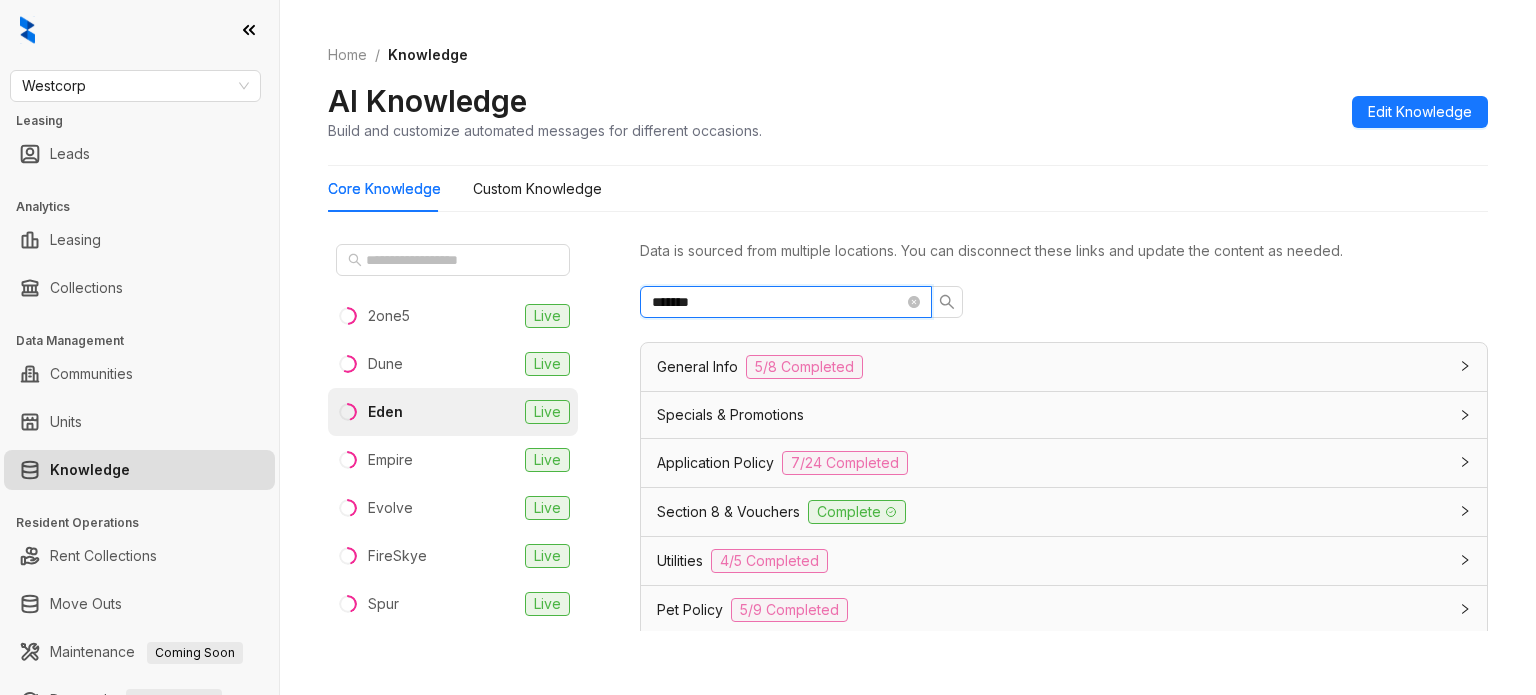 type on "*******" 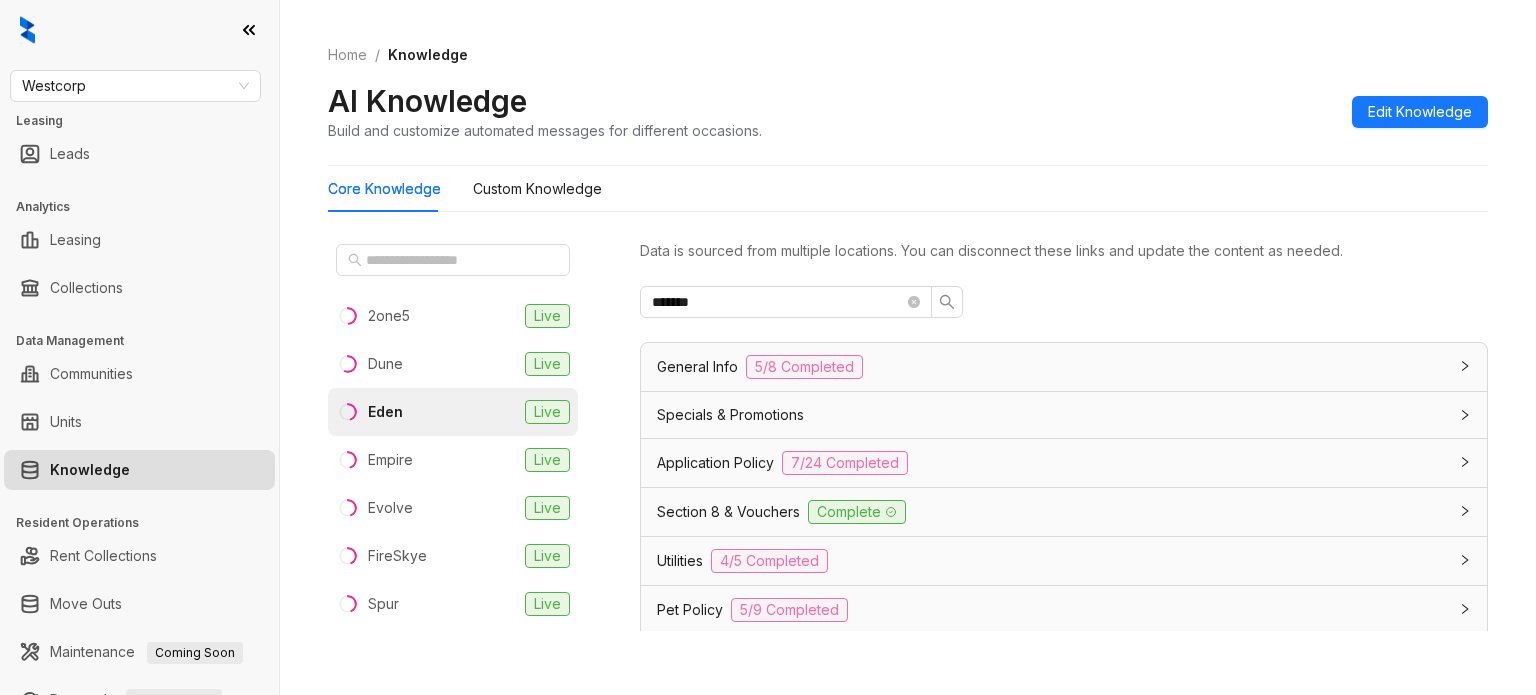 click on "General Info 5/8 Completed" at bounding box center [1052, 367] 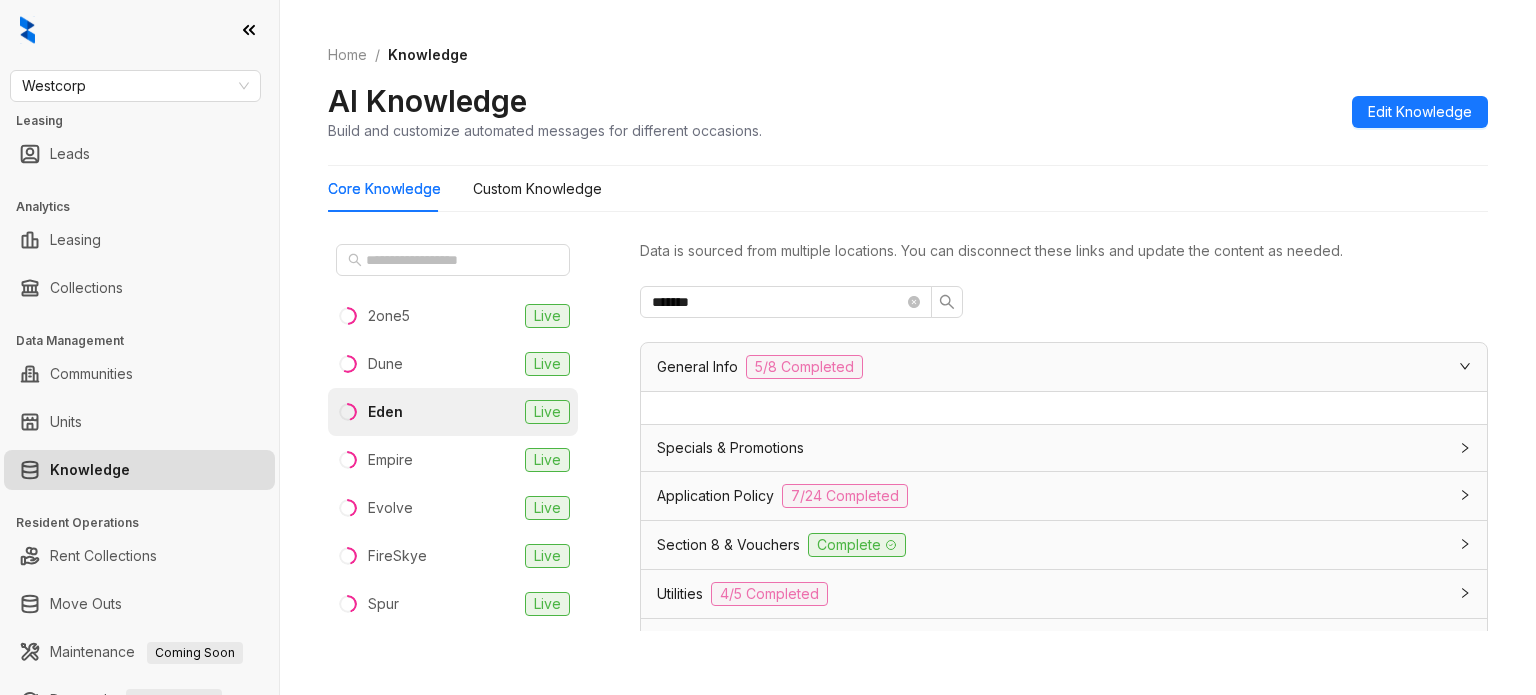 click on "Specials & Promotions" at bounding box center (1064, 448) 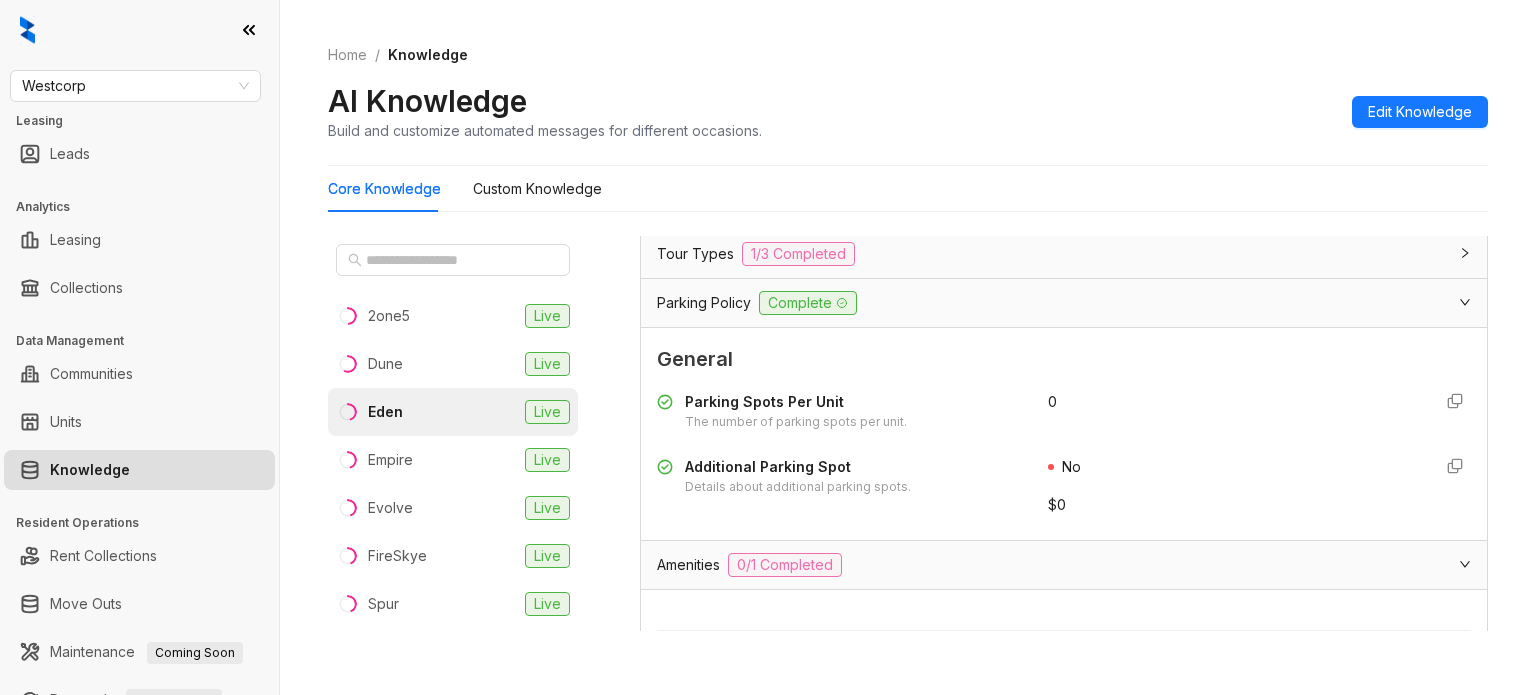 scroll, scrollTop: 600, scrollLeft: 0, axis: vertical 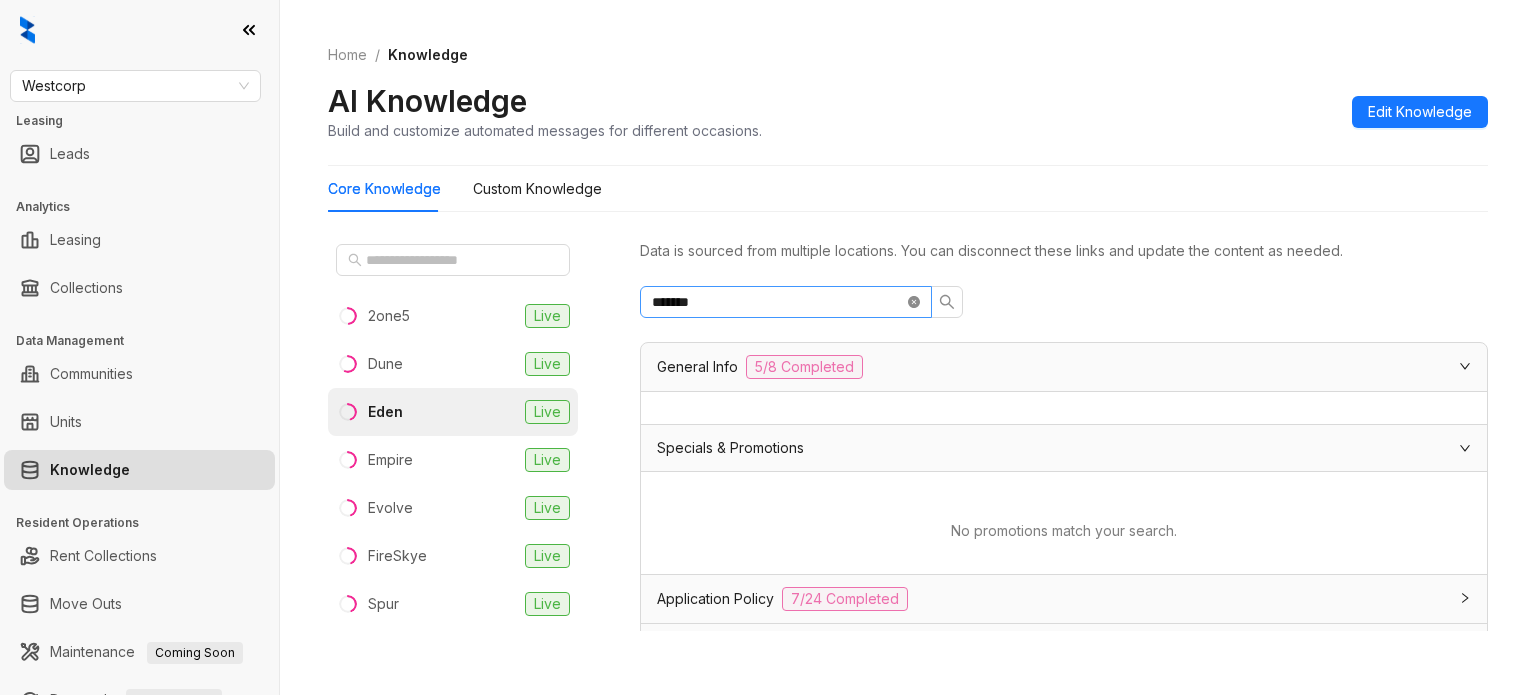 click 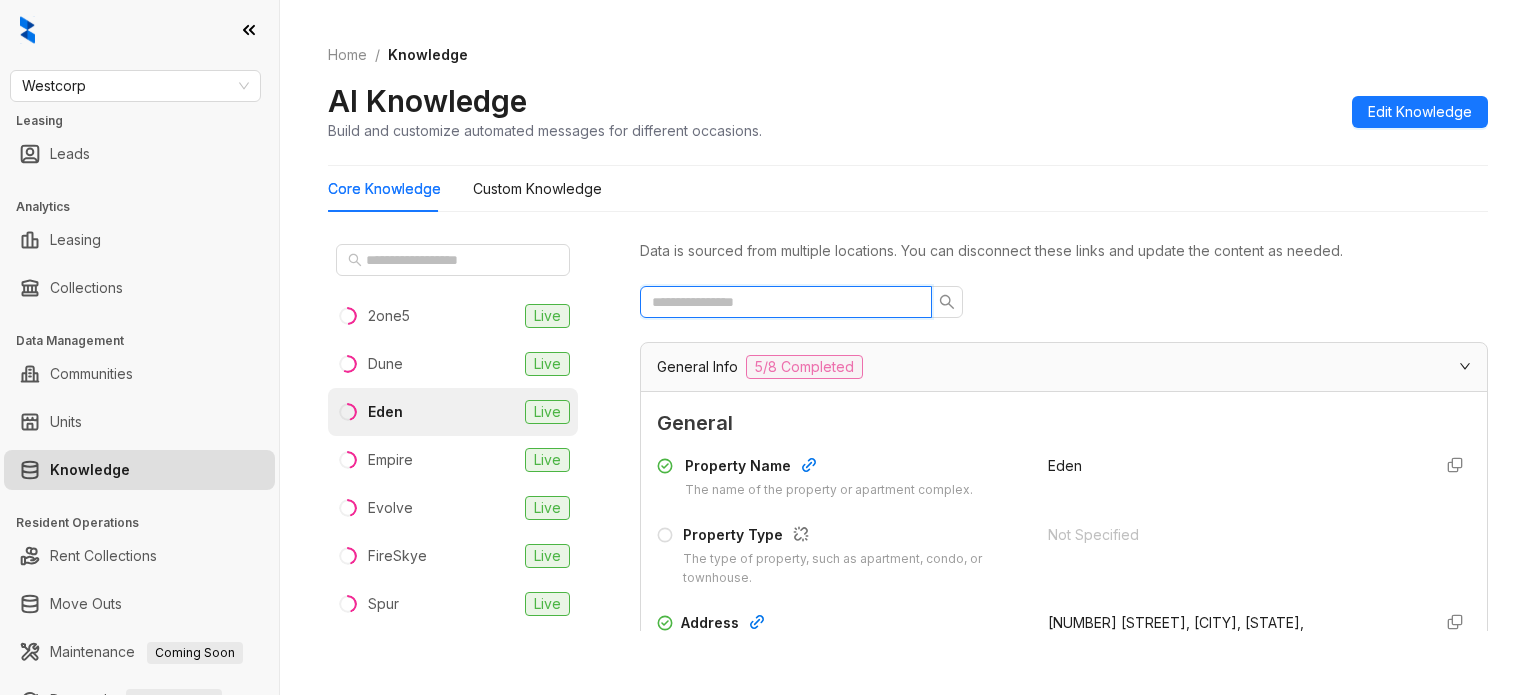 click at bounding box center [778, 302] 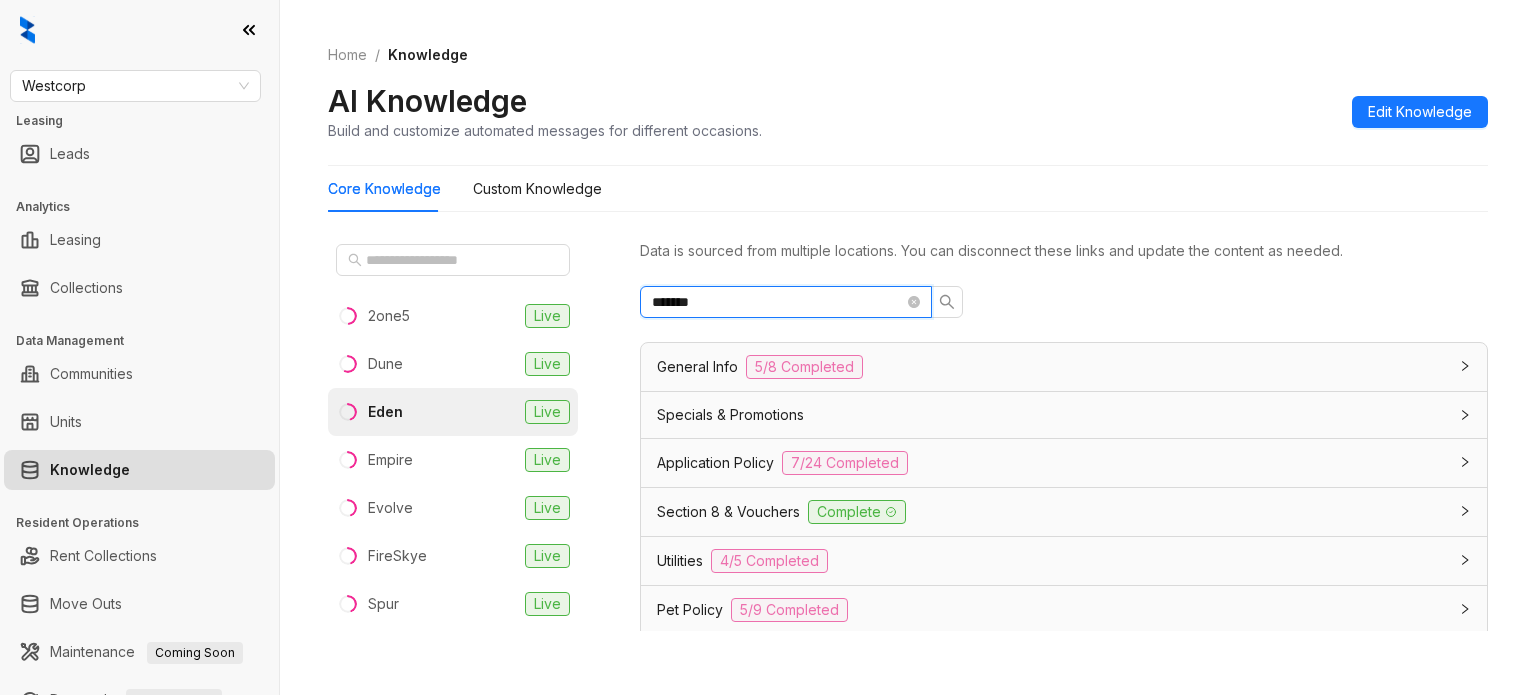 type on "*******" 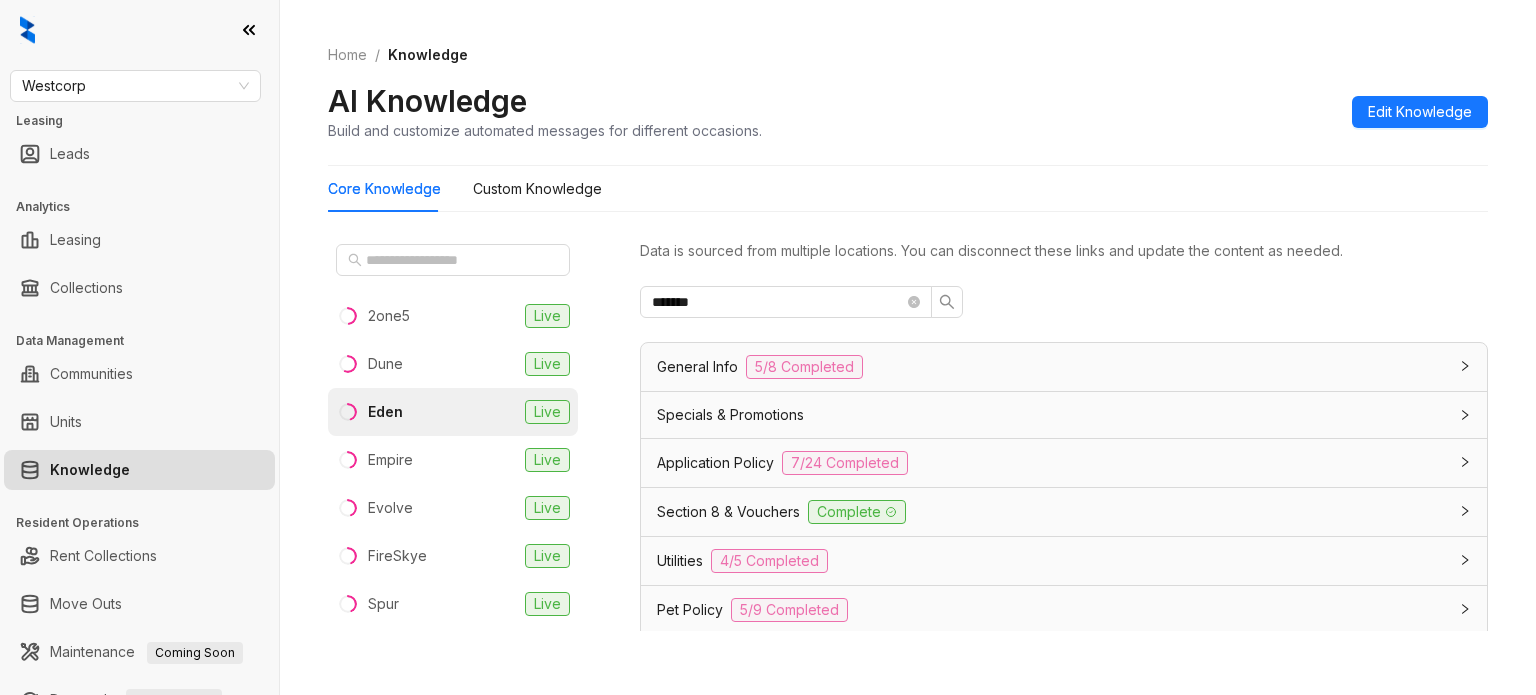 click on "General Info 5/8 Completed" at bounding box center (1064, 367) 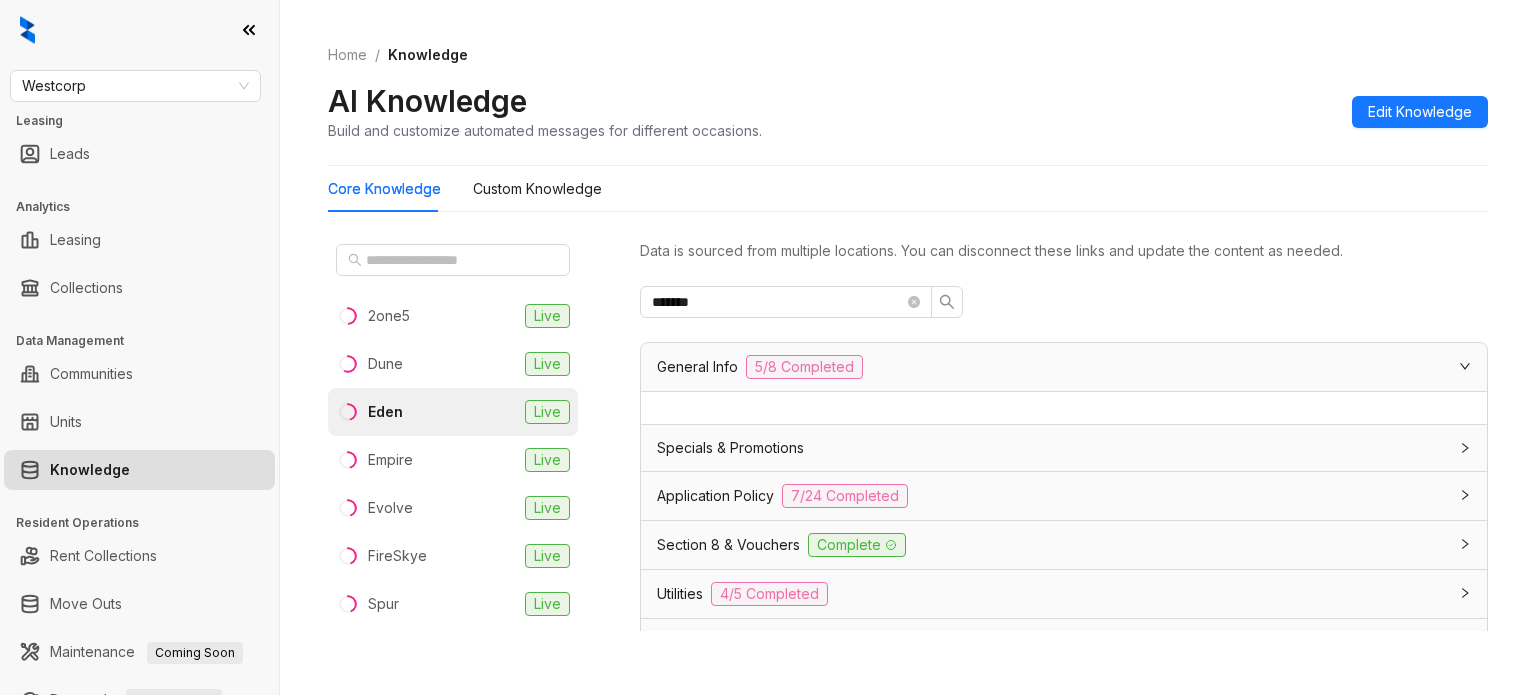 click on "Specials & Promotions" at bounding box center (1052, 448) 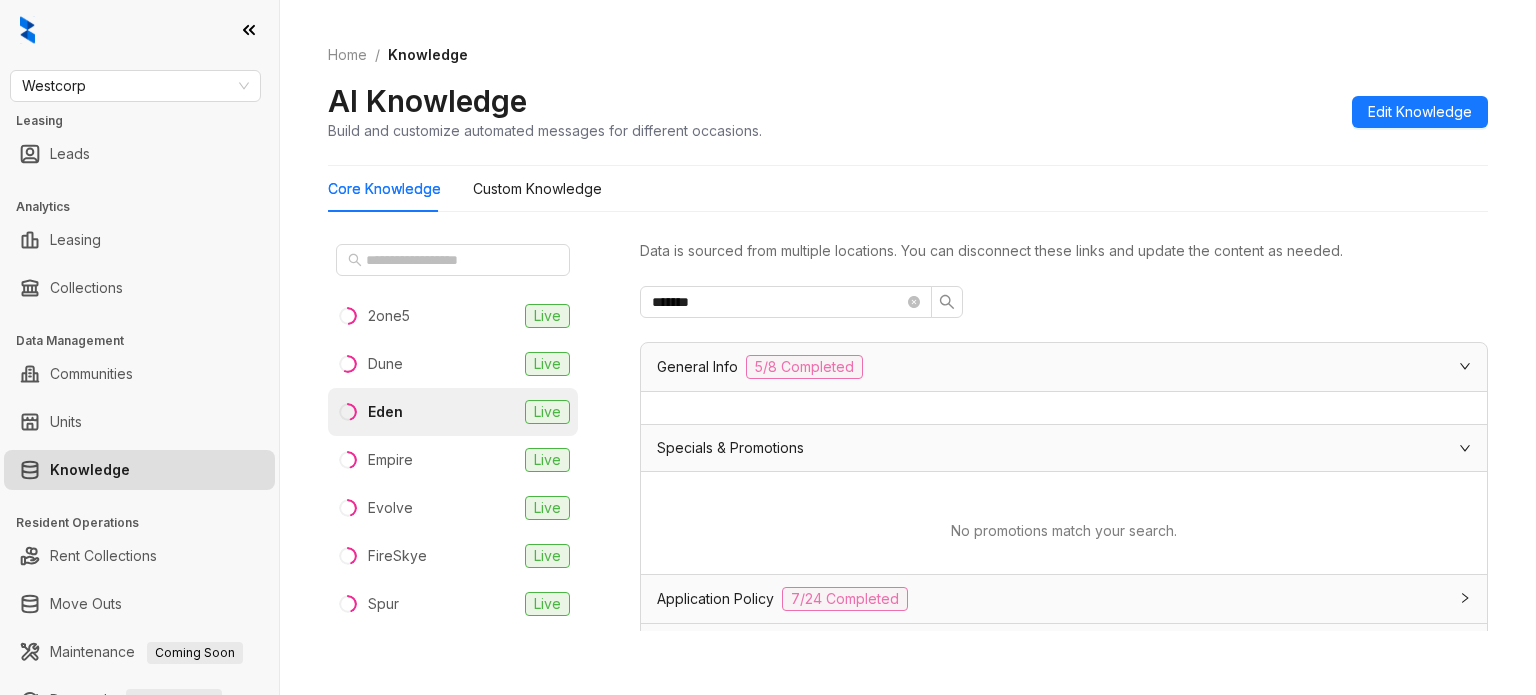 drag, startPoint x: 1040, startPoint y: 586, endPoint x: 1066, endPoint y: 526, distance: 65.39113 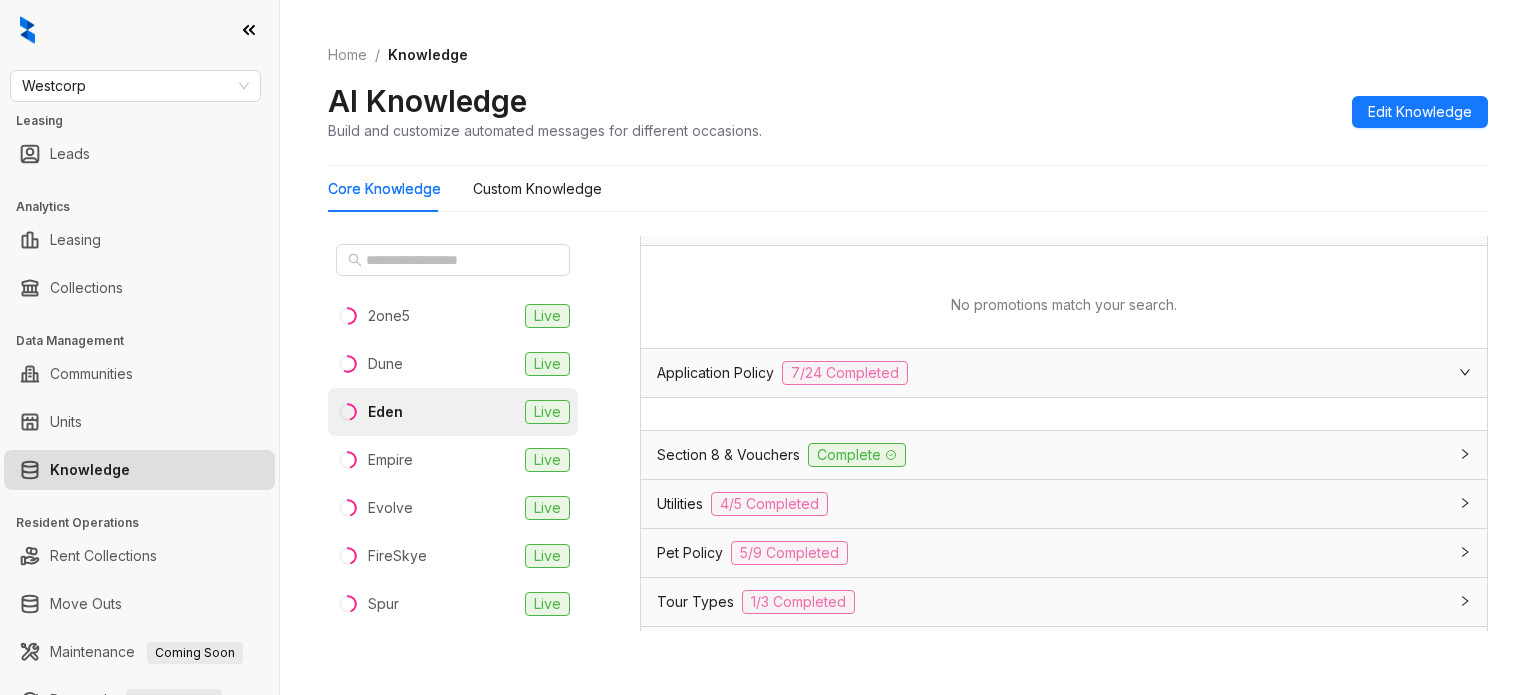 scroll, scrollTop: 300, scrollLeft: 0, axis: vertical 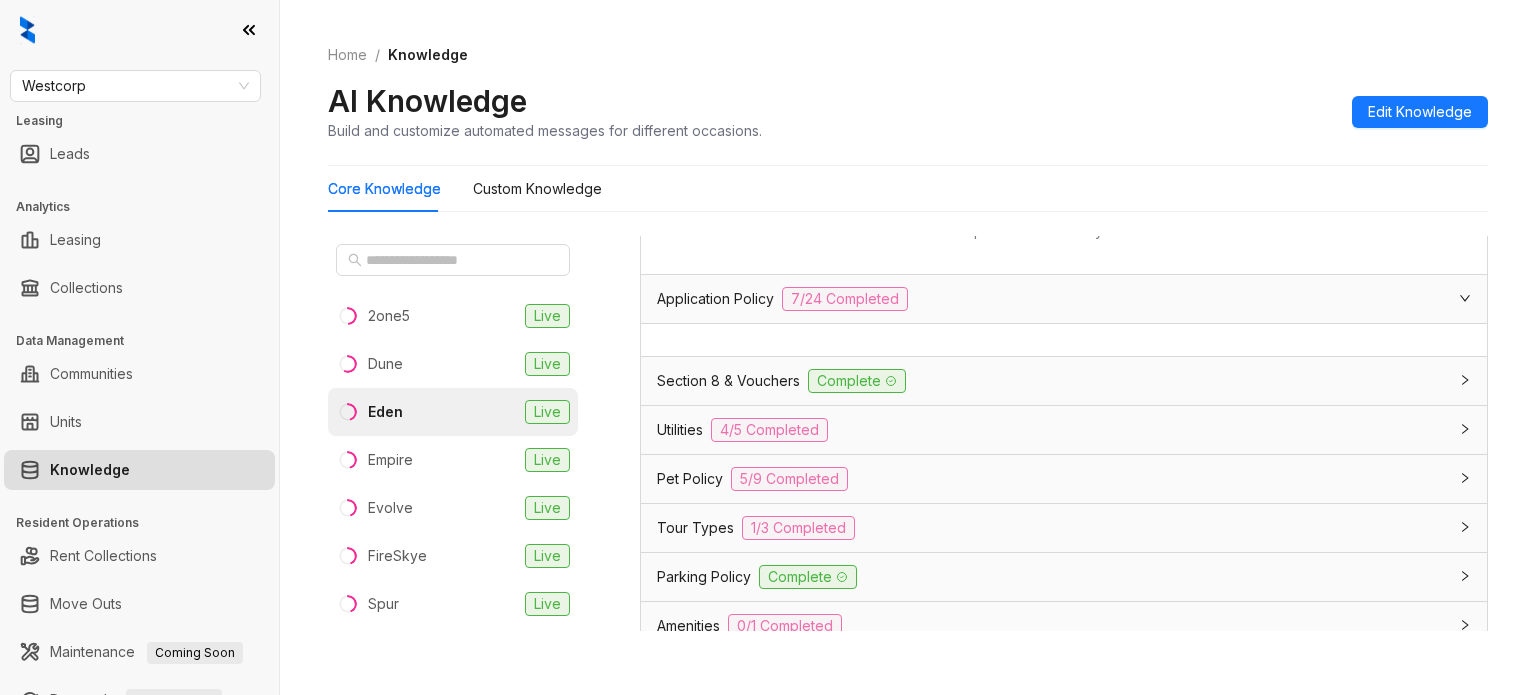 click on "Parking Policy Complete" at bounding box center (1052, 577) 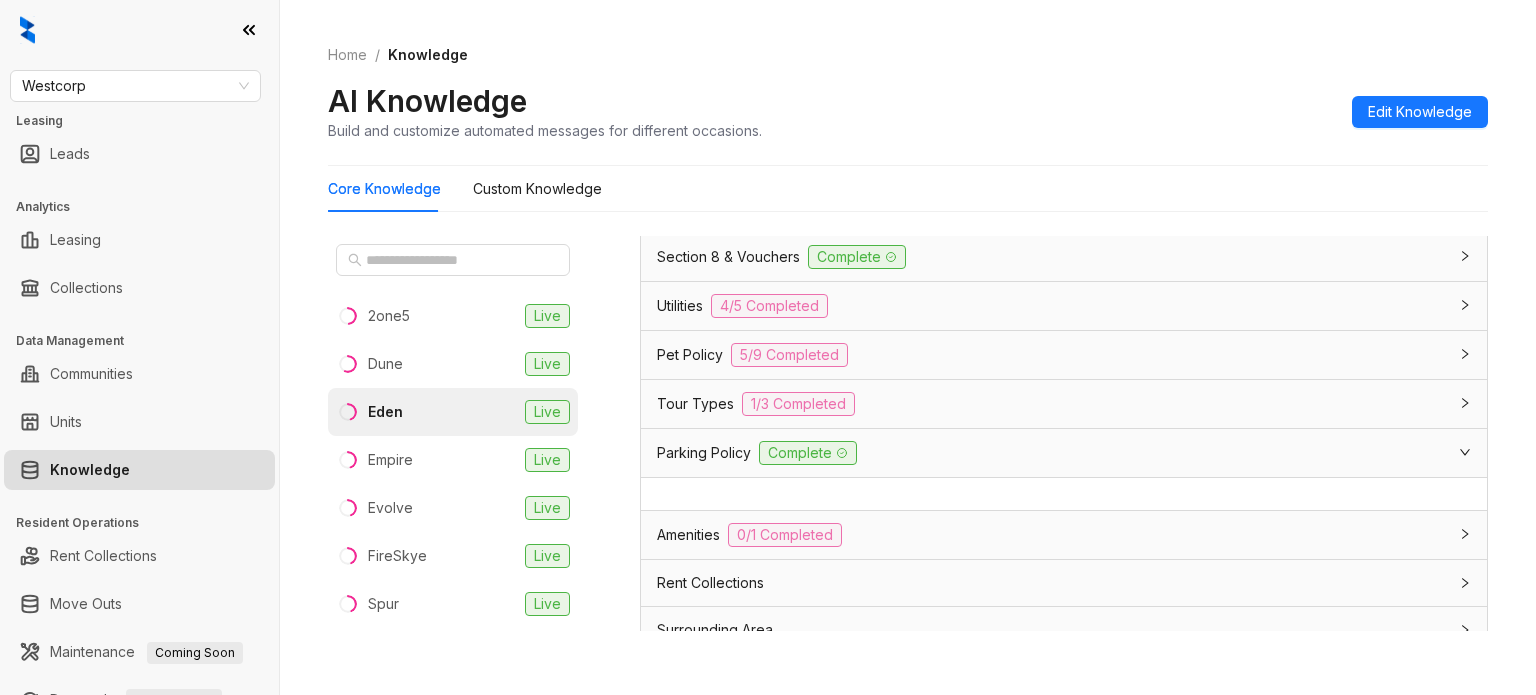 scroll, scrollTop: 400, scrollLeft: 0, axis: vertical 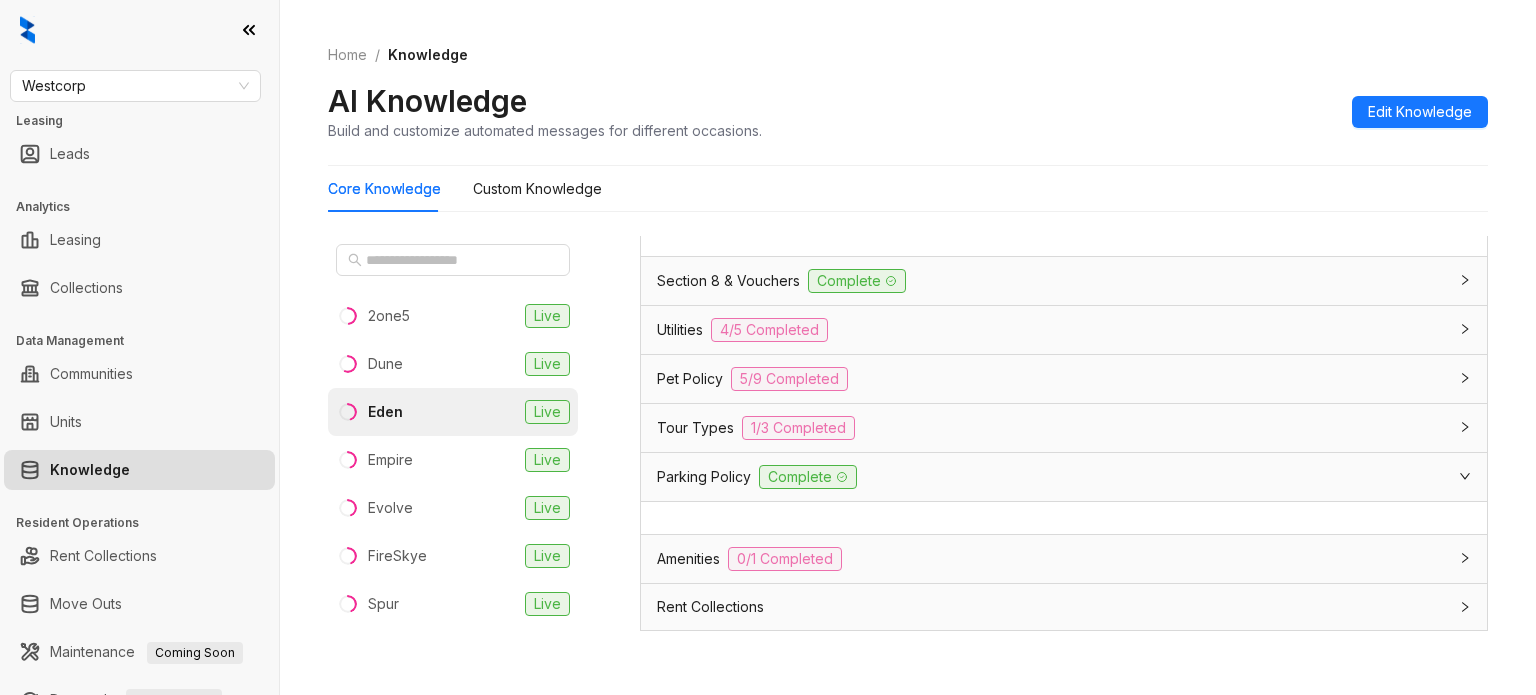 click on "Section 8 & Vouchers Complete" at bounding box center (1052, 281) 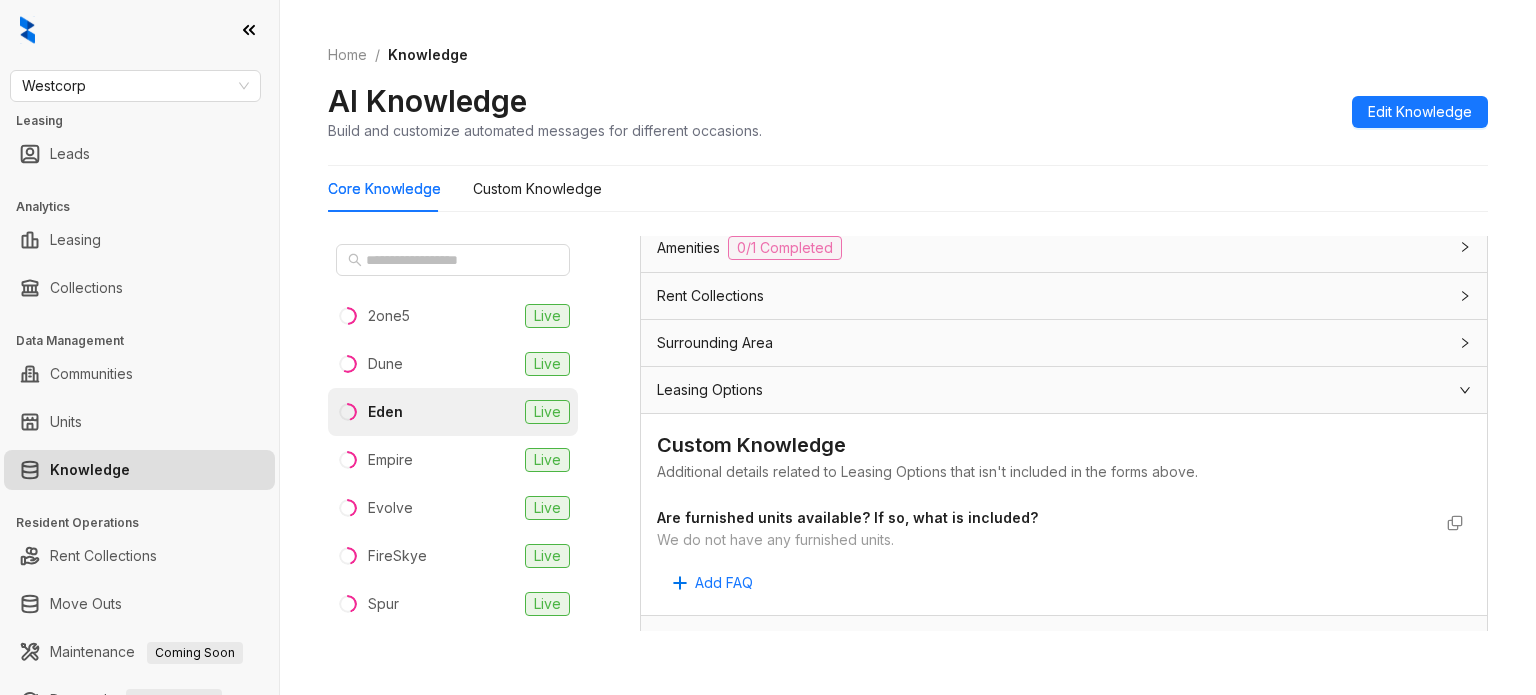 scroll, scrollTop: 768, scrollLeft: 0, axis: vertical 